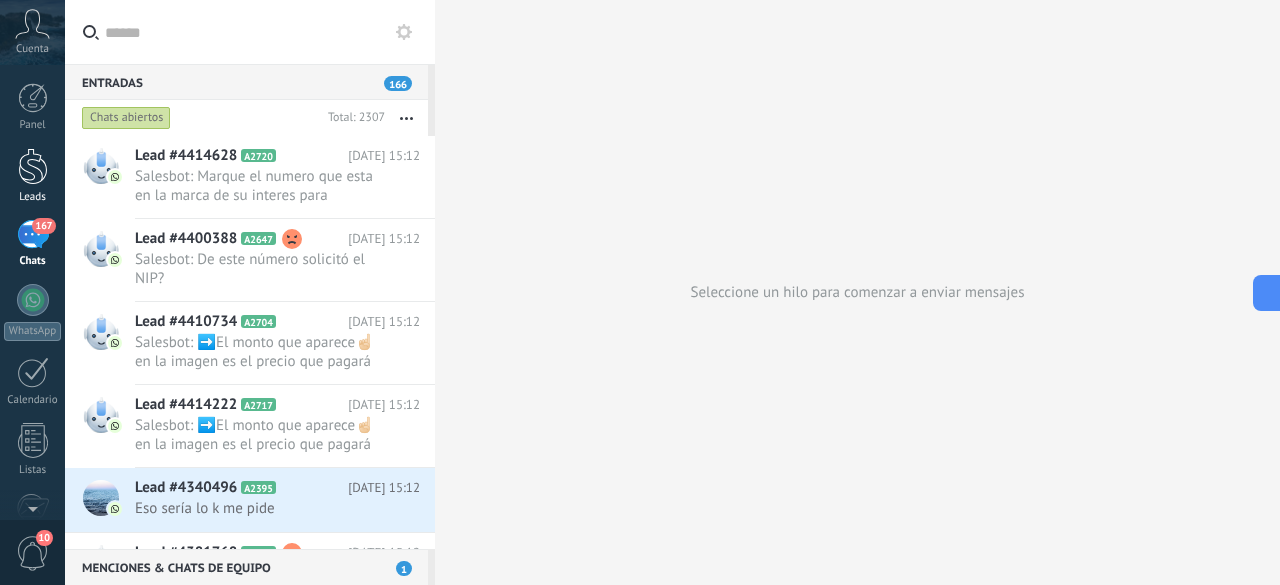 scroll, scrollTop: 0, scrollLeft: 0, axis: both 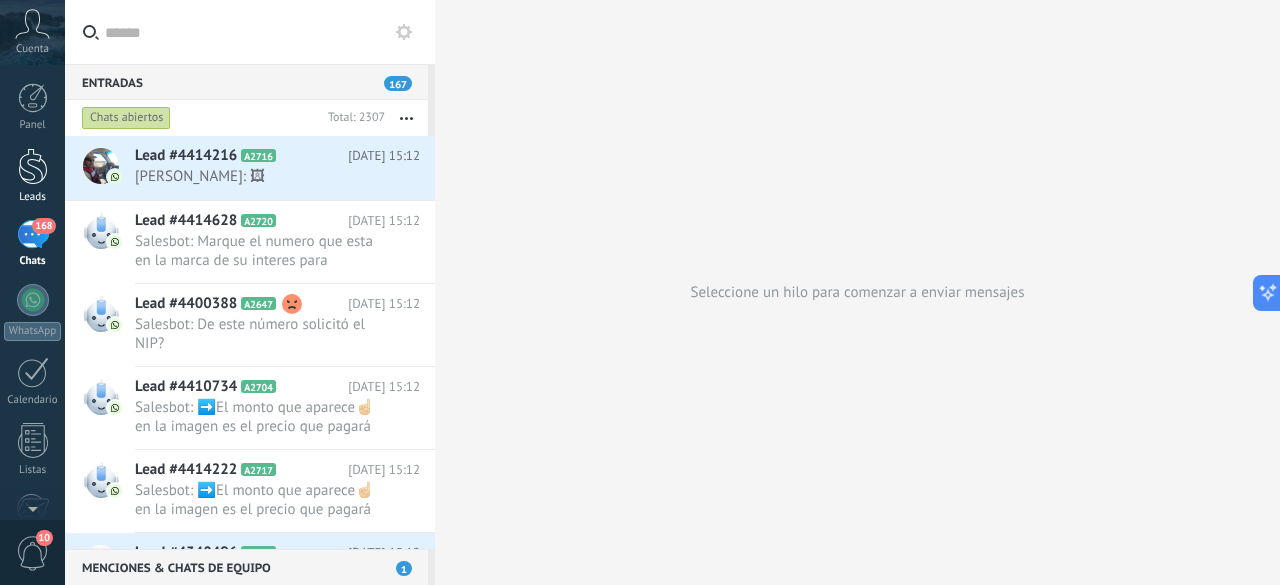 click at bounding box center (33, 166) 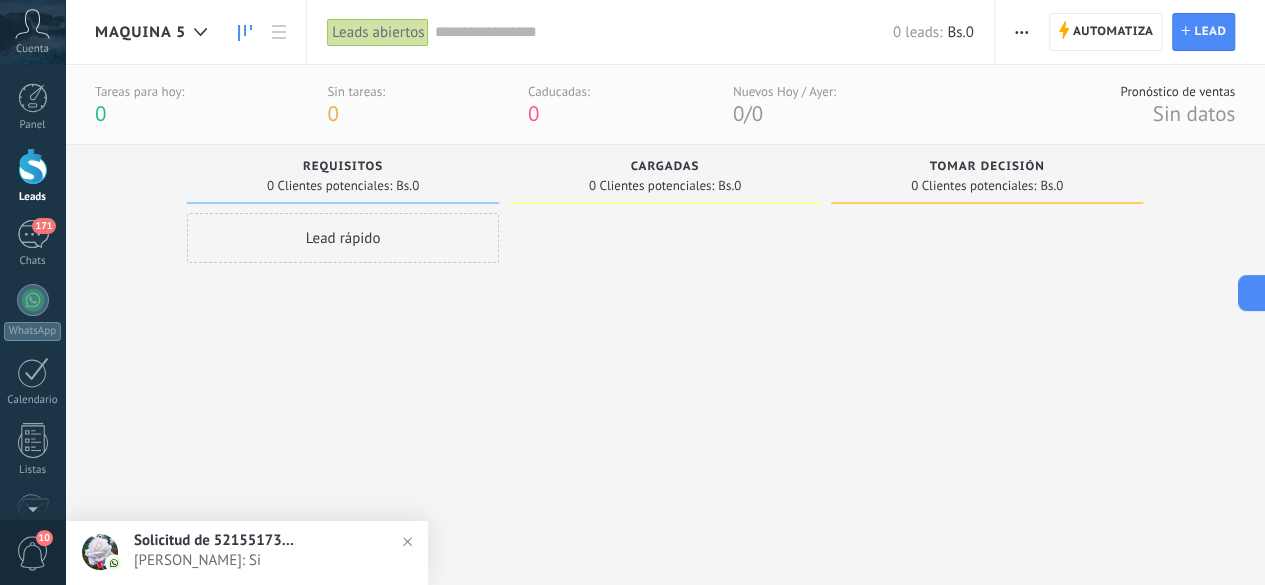scroll, scrollTop: 3, scrollLeft: 0, axis: vertical 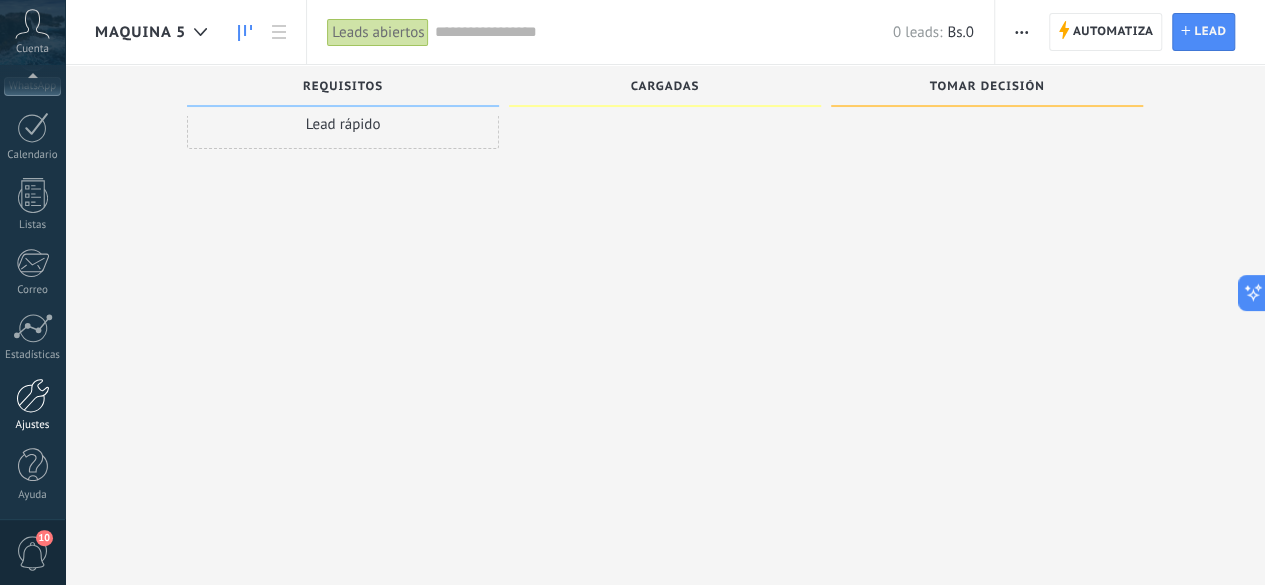 click on "Ajustes" at bounding box center [32, 405] 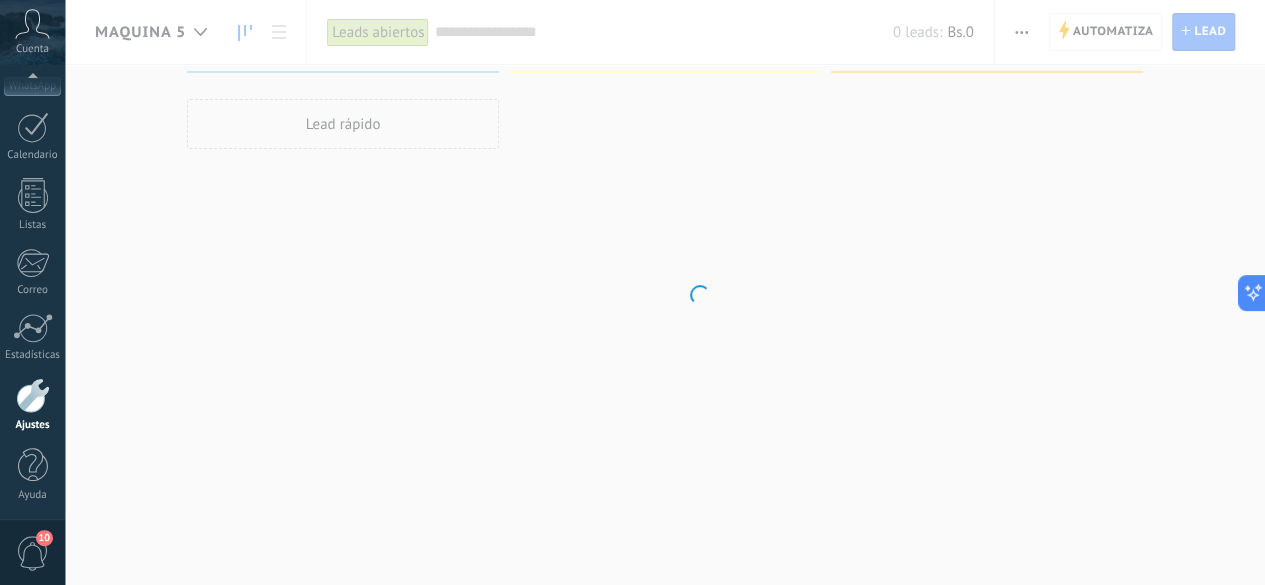 scroll, scrollTop: 0, scrollLeft: 0, axis: both 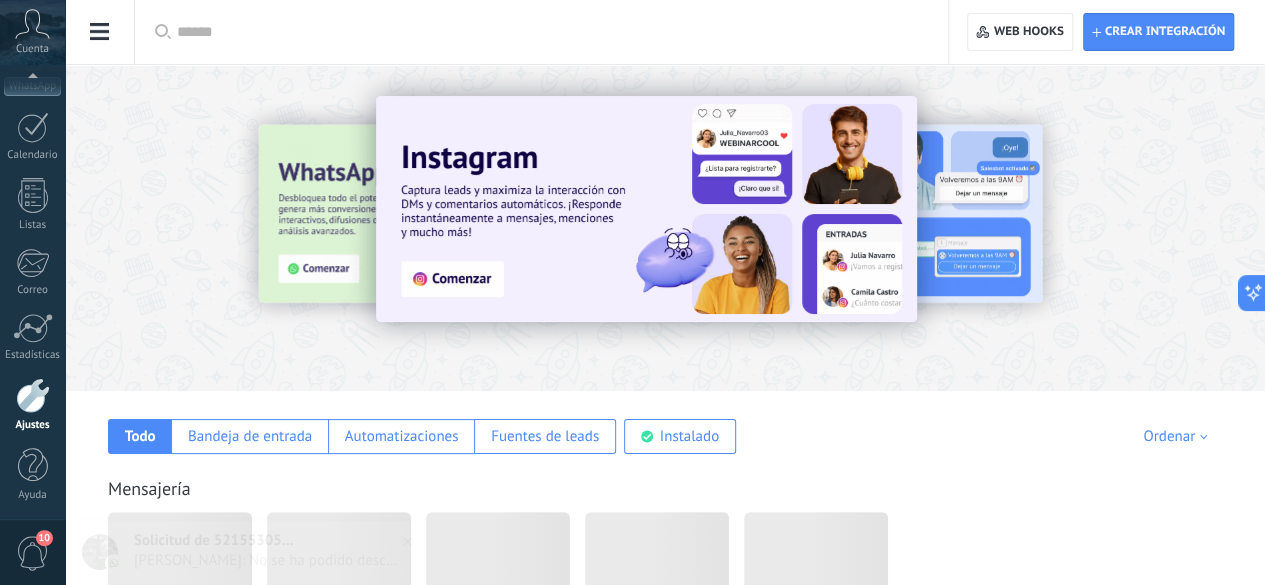 click on "Integración" at bounding box center [-116, 93] 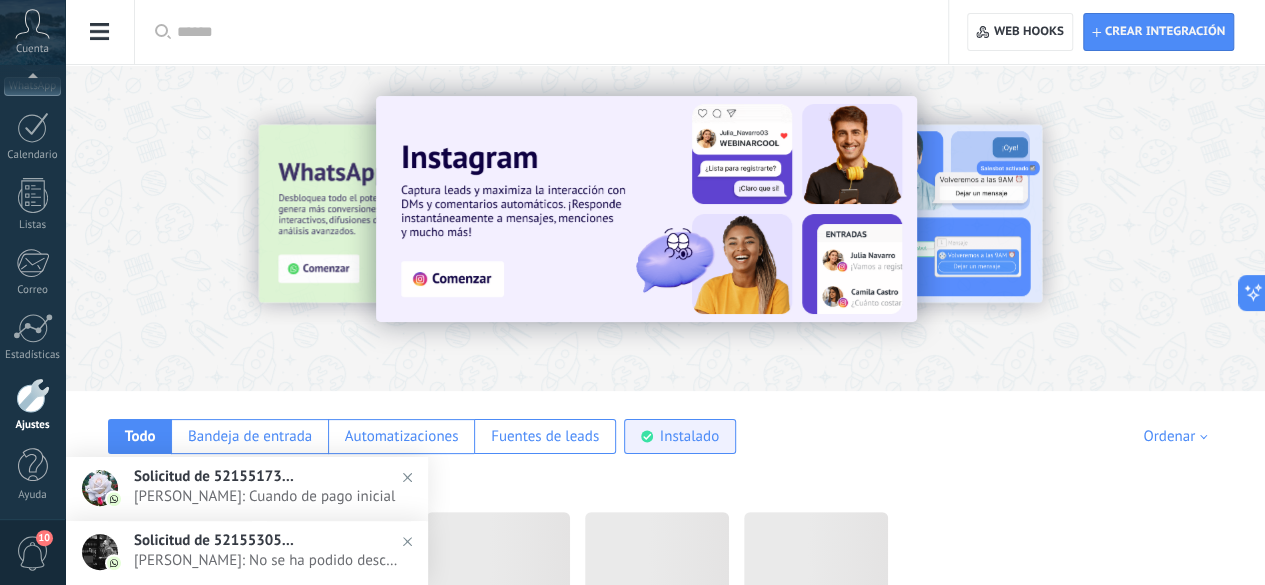 click on "Instalado" at bounding box center [689, 436] 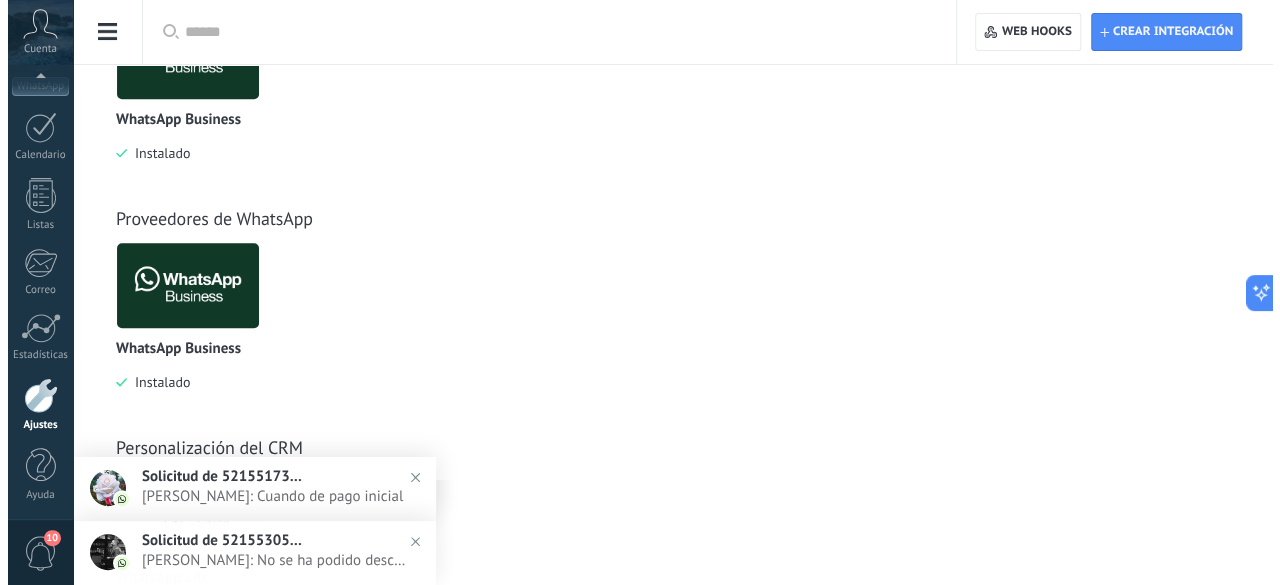 scroll, scrollTop: 588, scrollLeft: 0, axis: vertical 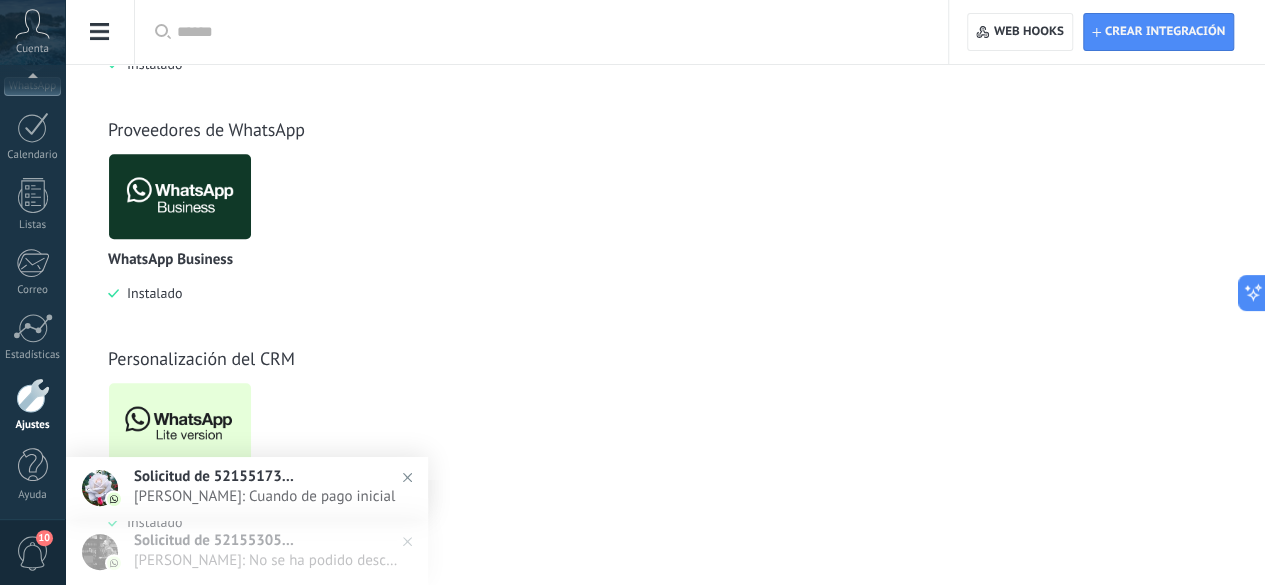 click at bounding box center [180, 425] 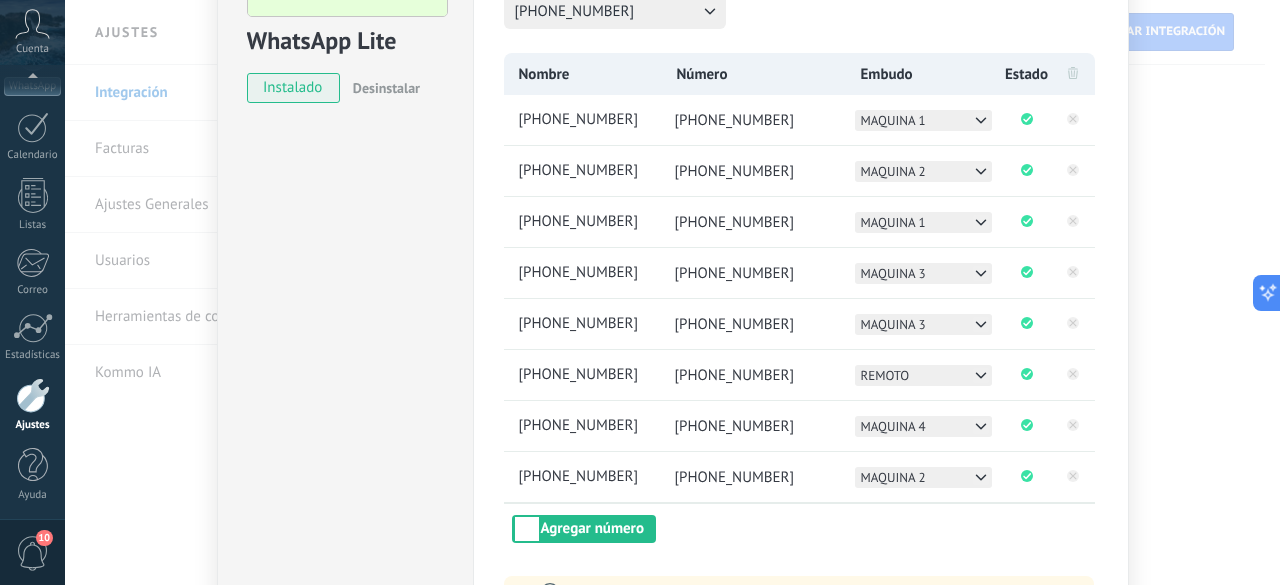 scroll, scrollTop: 250, scrollLeft: 0, axis: vertical 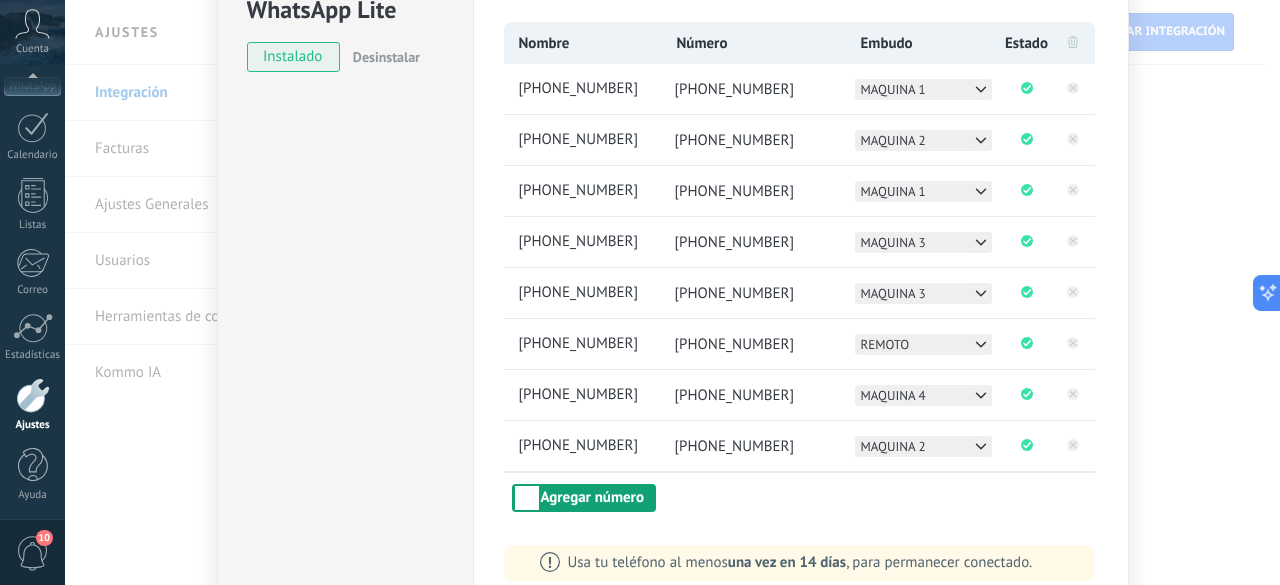 click on "Agregar número" at bounding box center (584, 498) 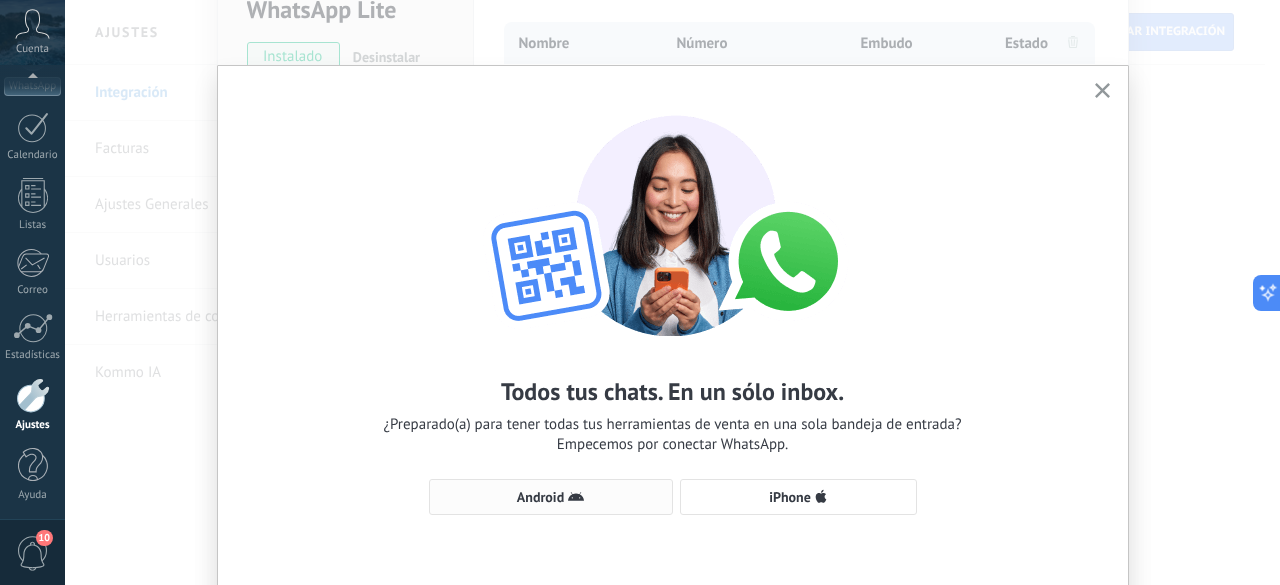 click 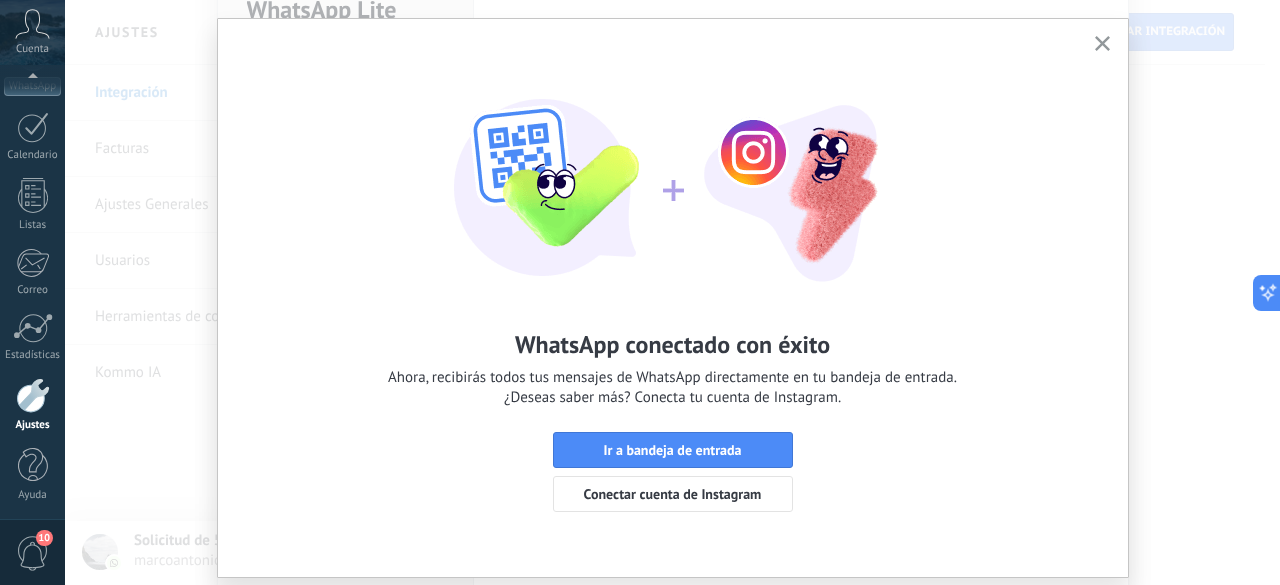 scroll, scrollTop: 0, scrollLeft: 0, axis: both 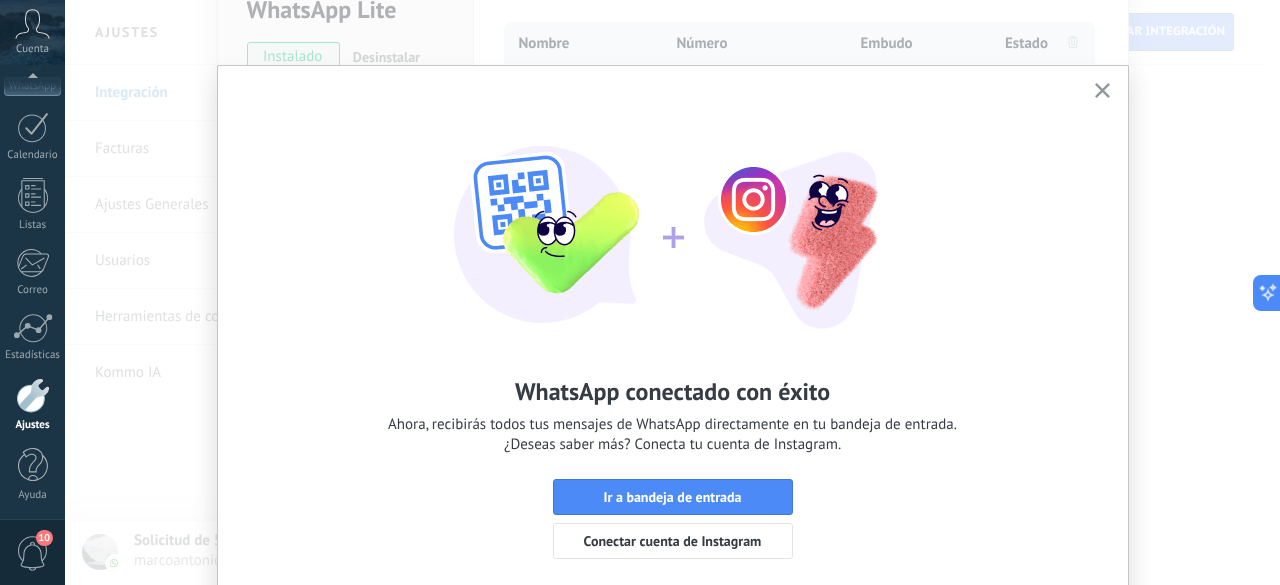 click 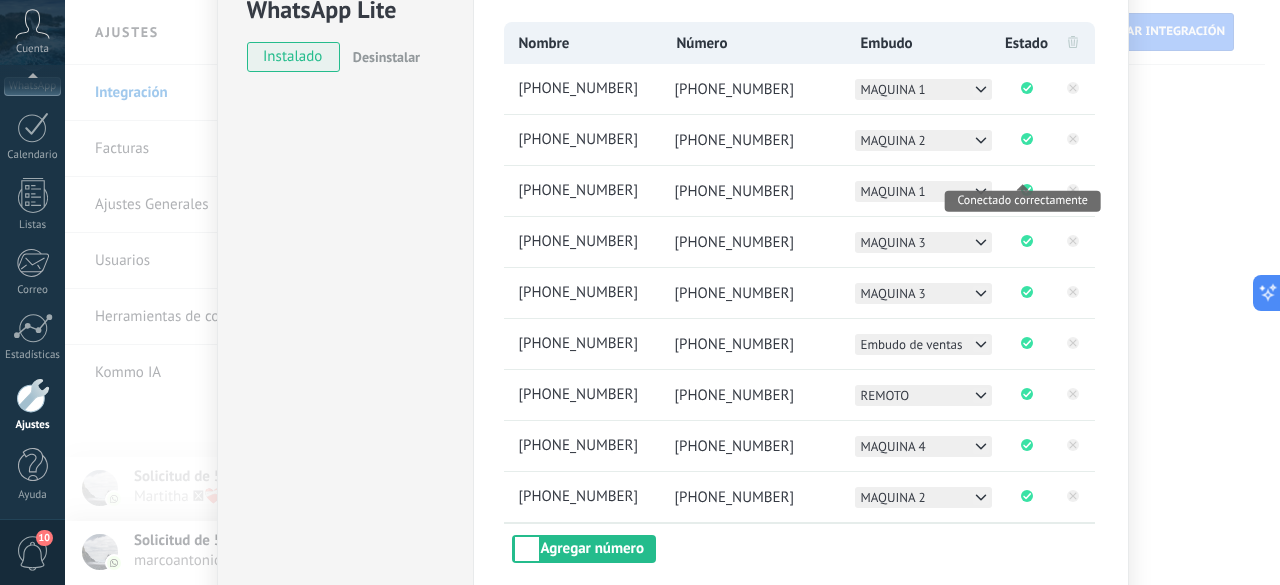 scroll, scrollTop: 350, scrollLeft: 0, axis: vertical 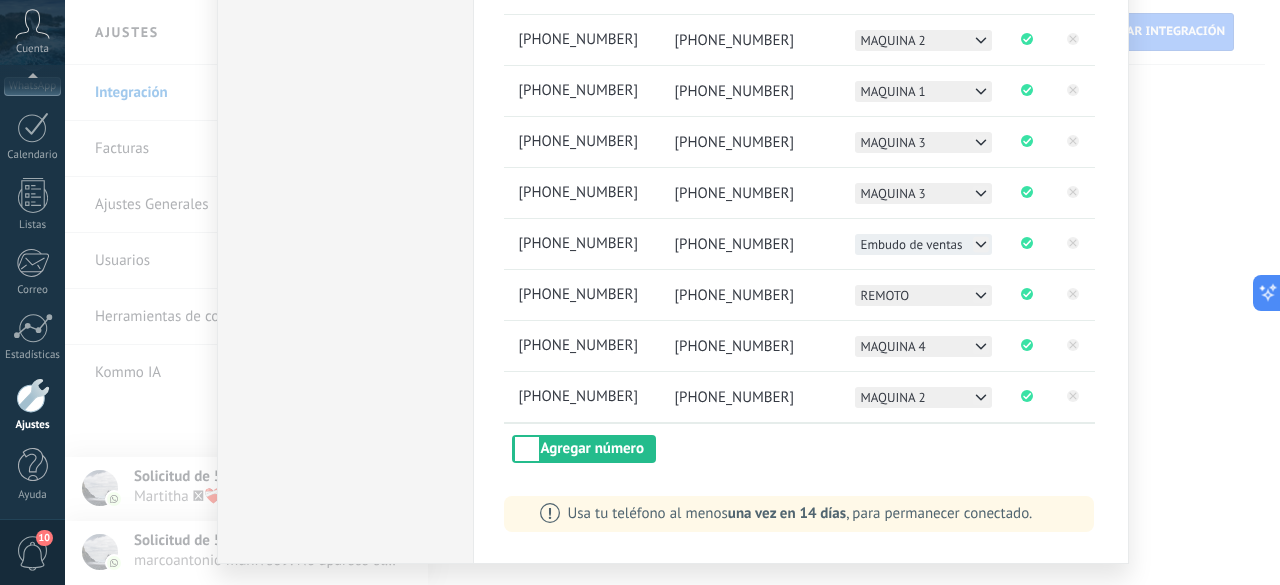 click 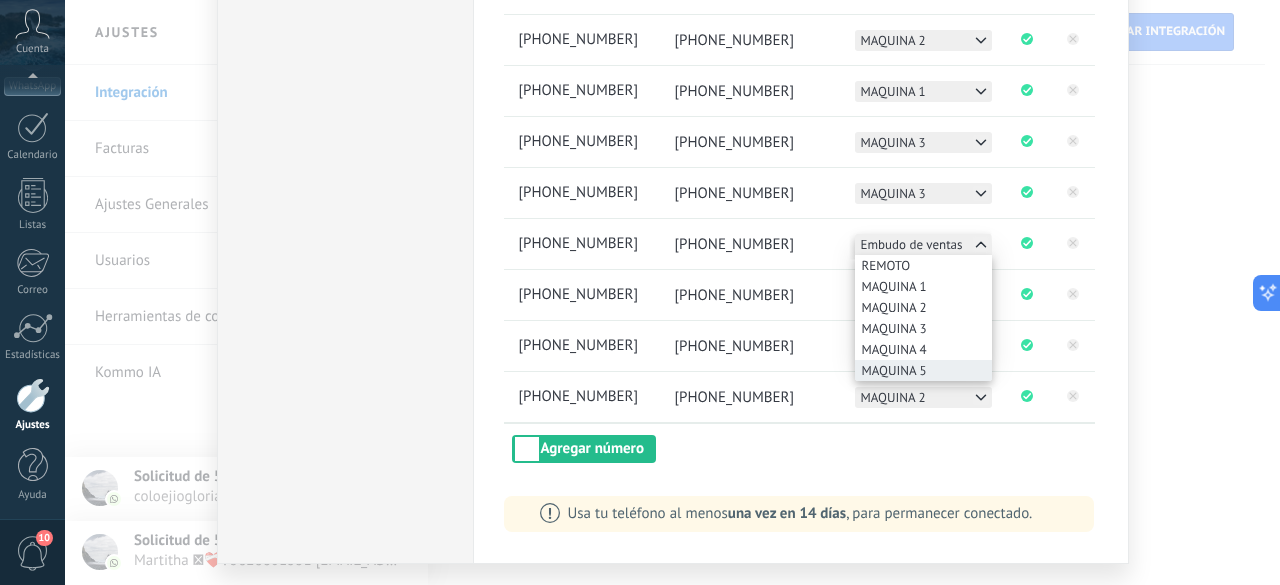click on "MAQUINA 5" at bounding box center (894, 370) 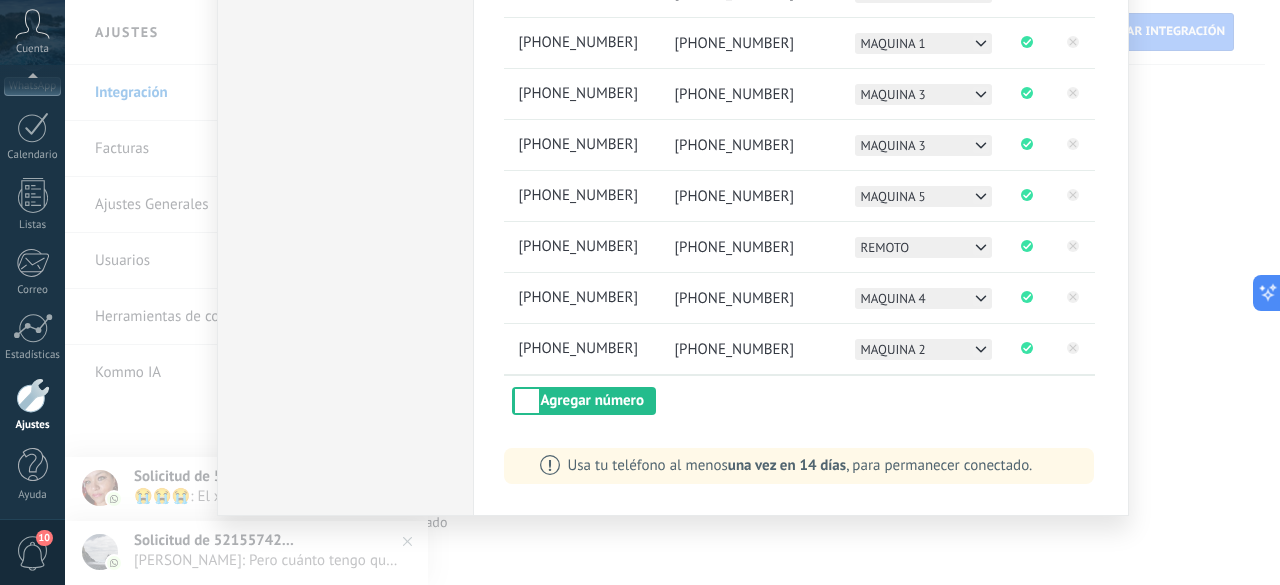 scroll, scrollTop: 400, scrollLeft: 0, axis: vertical 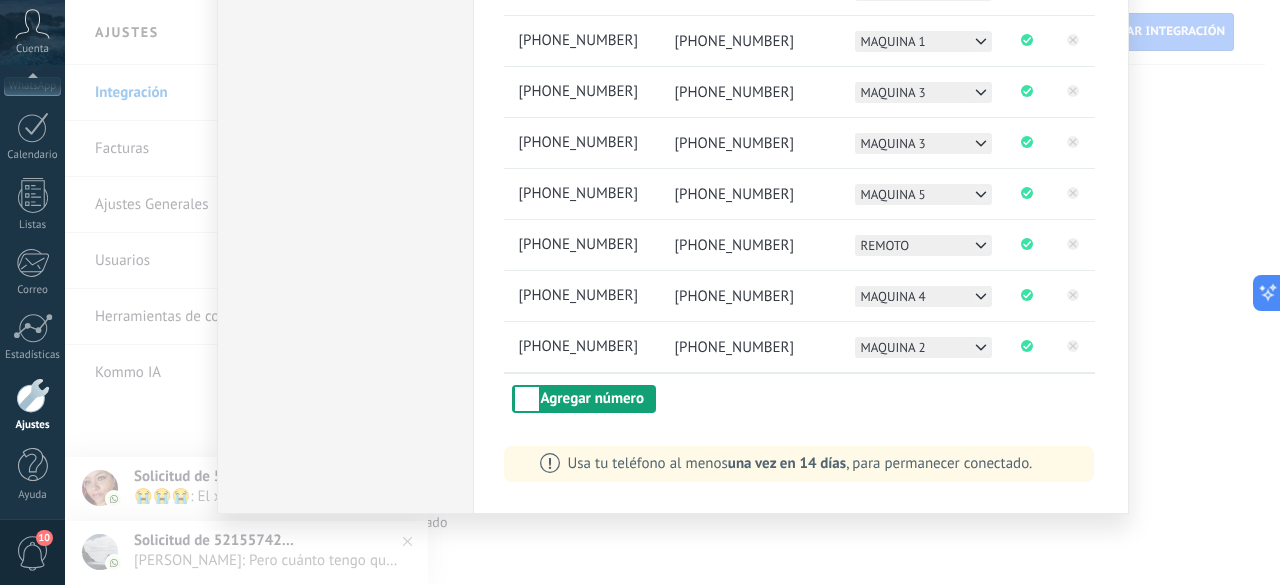 click on "Agregar número" at bounding box center (584, 399) 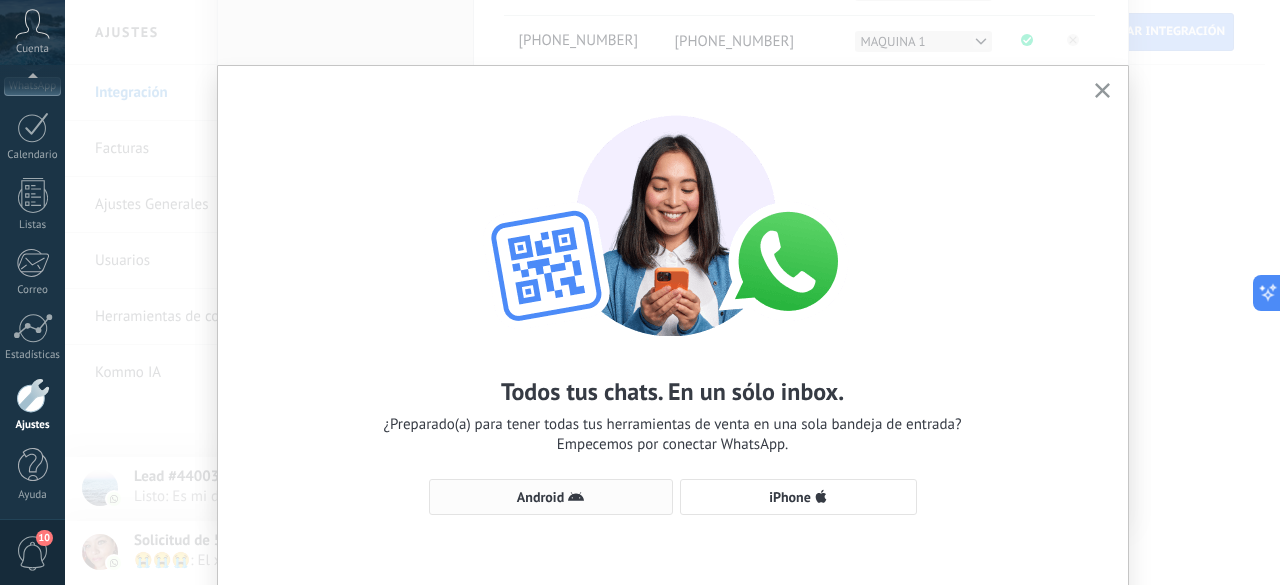 click 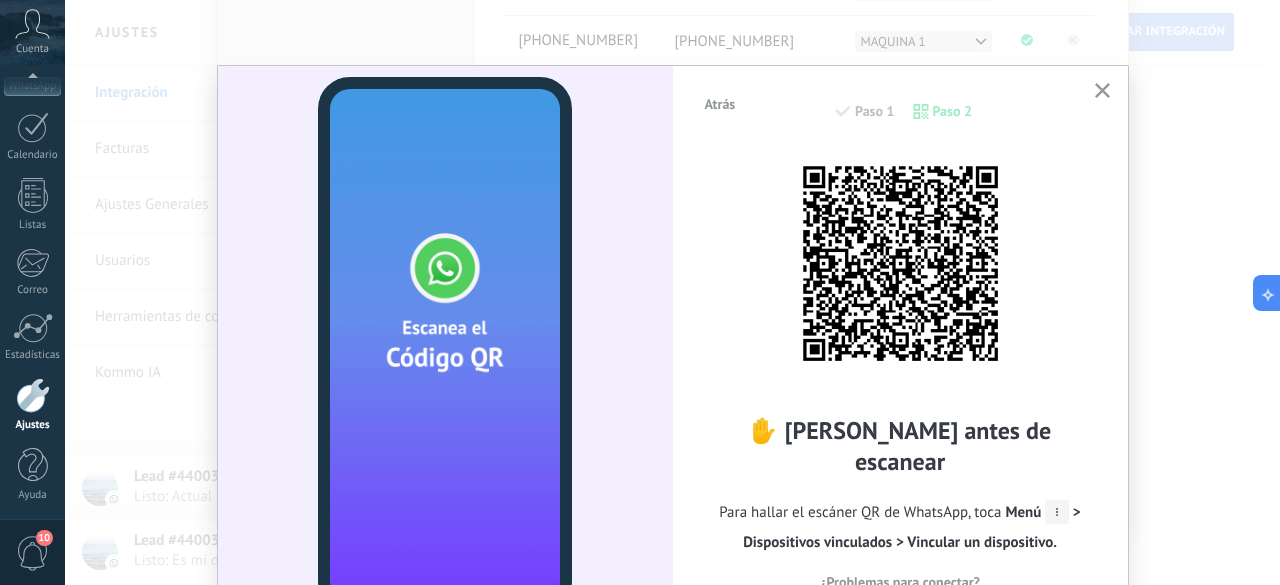 click at bounding box center (1102, 91) 